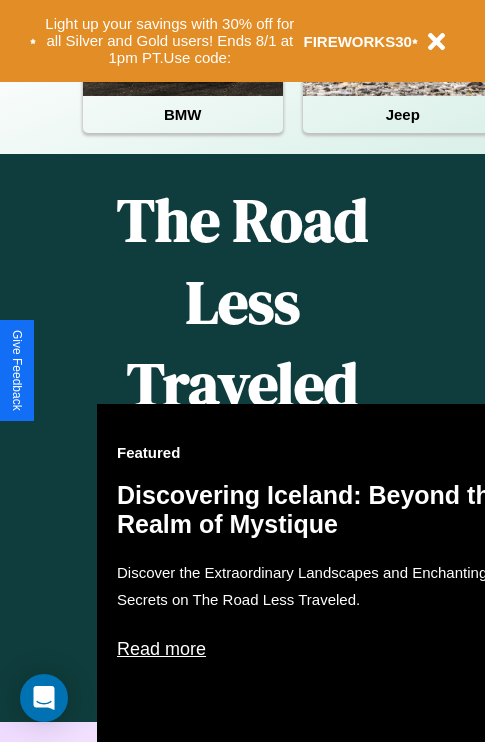 scroll, scrollTop: 1285, scrollLeft: 0, axis: vertical 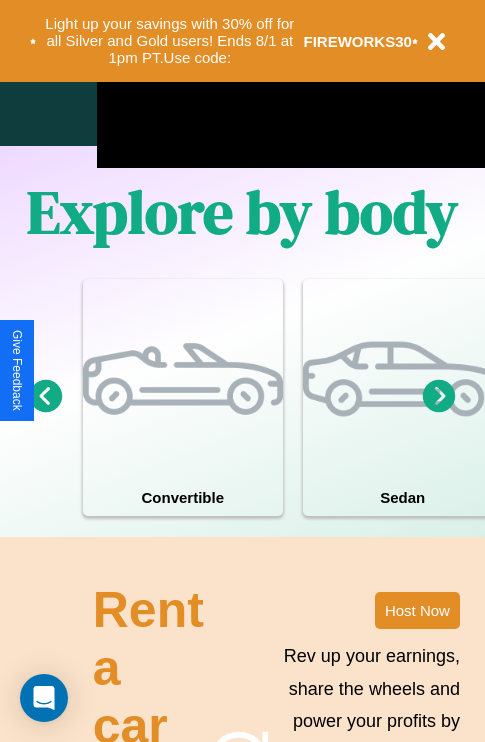 click 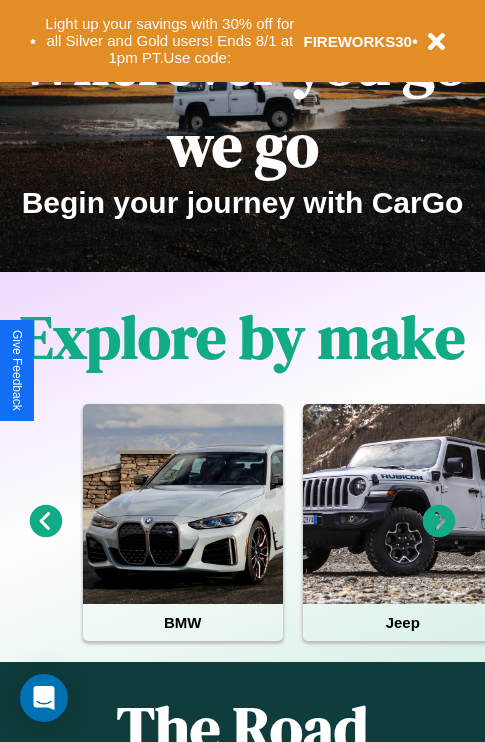 scroll, scrollTop: 0, scrollLeft: 0, axis: both 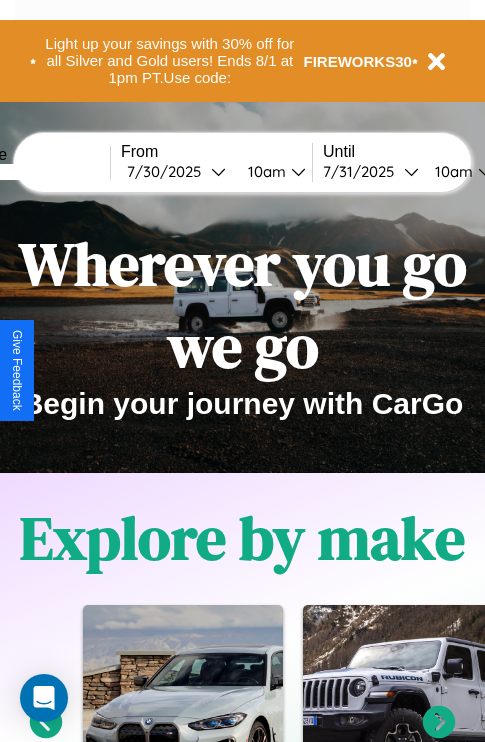 click at bounding box center [35, 172] 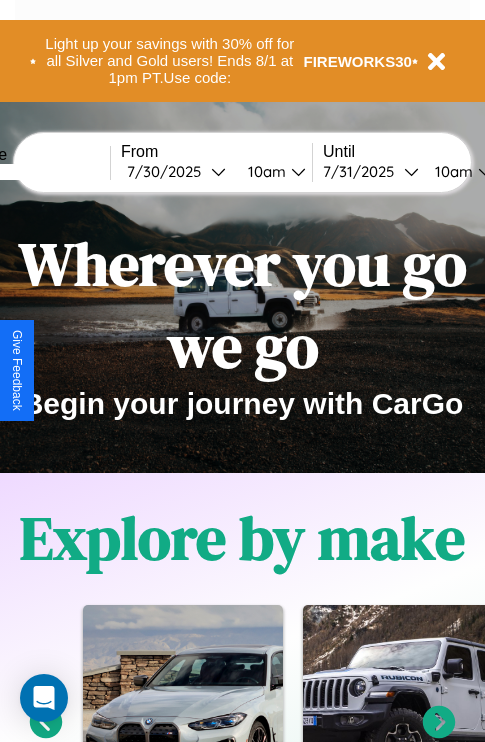 type on "*****" 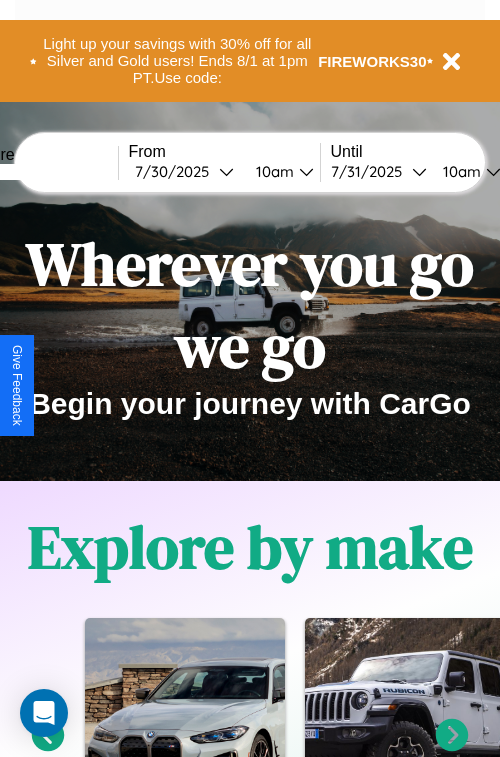 select on "*" 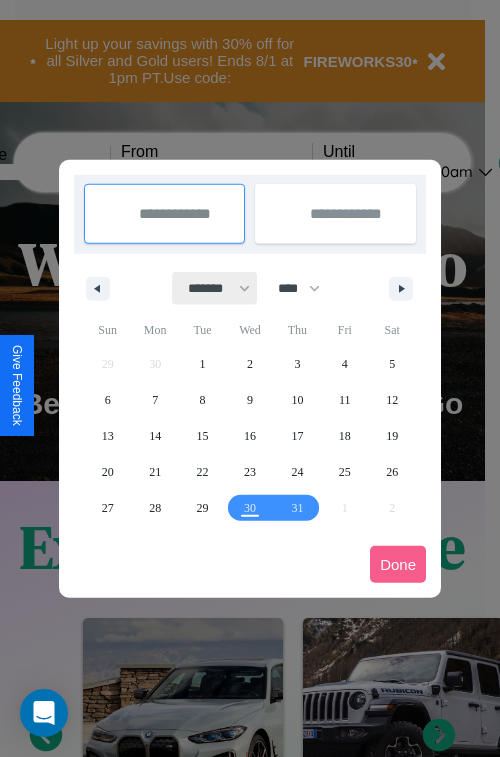 click on "******* ******** ***** ***** *** **** **** ****** ********* ******* ******** ********" at bounding box center (215, 288) 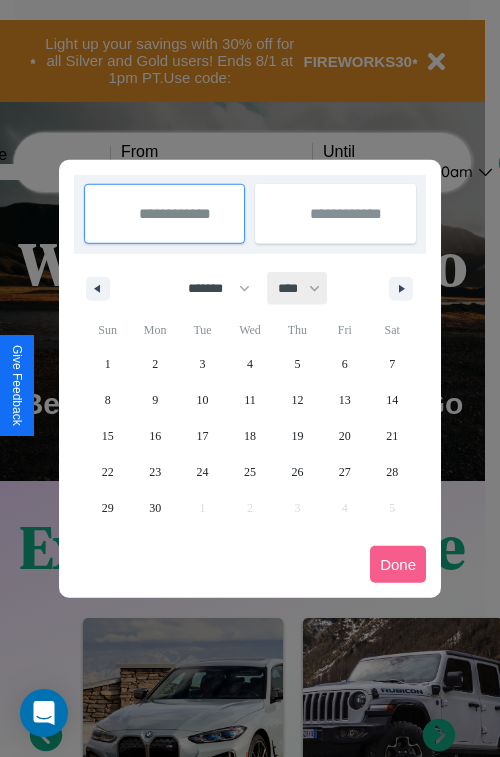 click on "**** **** **** **** **** **** **** **** **** **** **** **** **** **** **** **** **** **** **** **** **** **** **** **** **** **** **** **** **** **** **** **** **** **** **** **** **** **** **** **** **** **** **** **** **** **** **** **** **** **** **** **** **** **** **** **** **** **** **** **** **** **** **** **** **** **** **** **** **** **** **** **** **** **** **** **** **** **** **** **** **** **** **** **** **** **** **** **** **** **** **** **** **** **** **** **** **** **** **** **** **** **** **** **** **** **** **** **** **** **** **** **** **** **** **** **** **** **** **** **** ****" at bounding box center [298, 288] 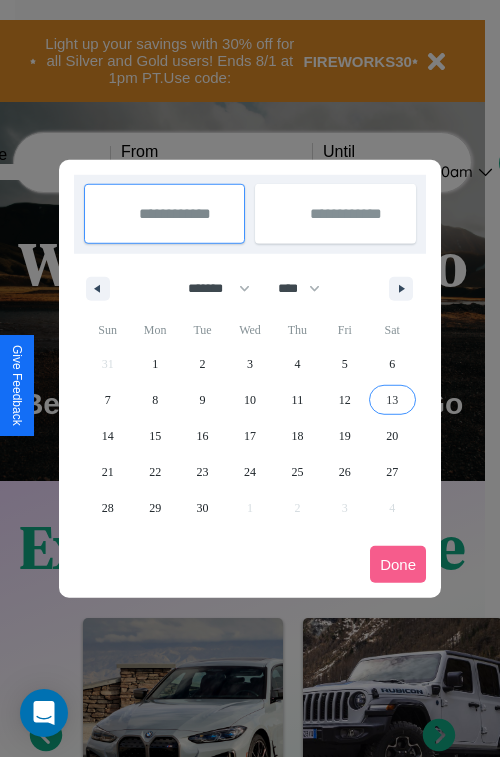 click on "13" at bounding box center [392, 400] 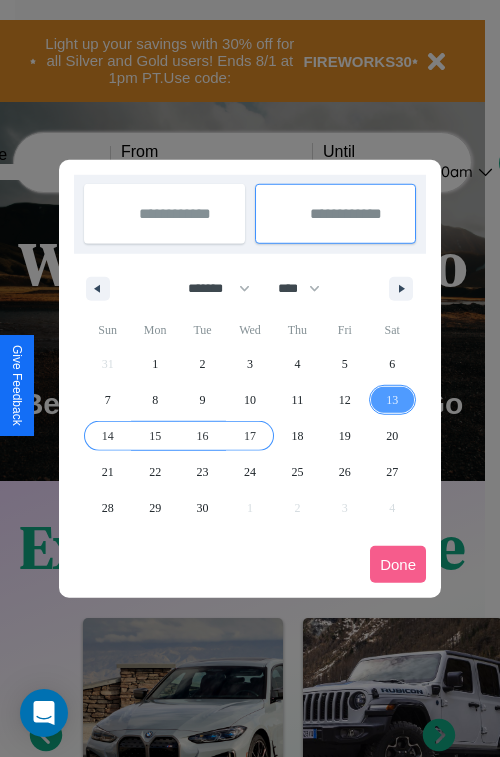 click on "17" at bounding box center [250, 436] 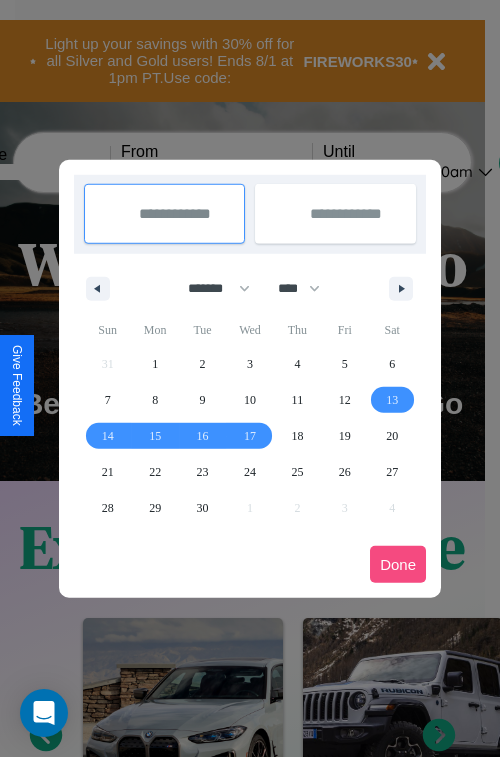 click on "Done" at bounding box center [398, 564] 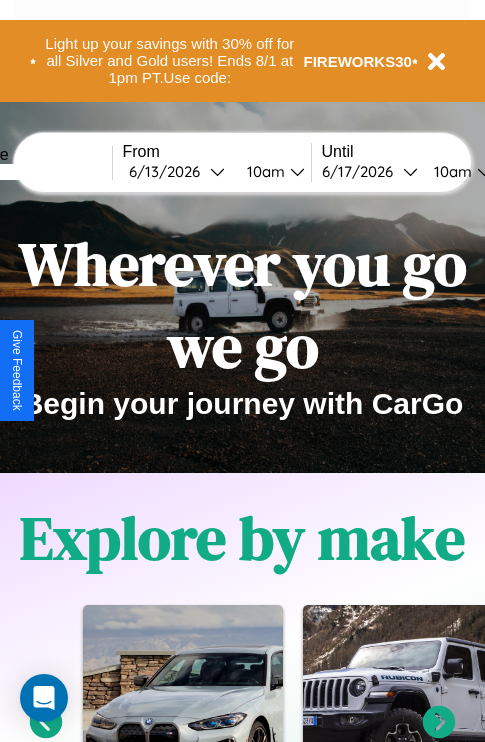 scroll, scrollTop: 0, scrollLeft: 73, axis: horizontal 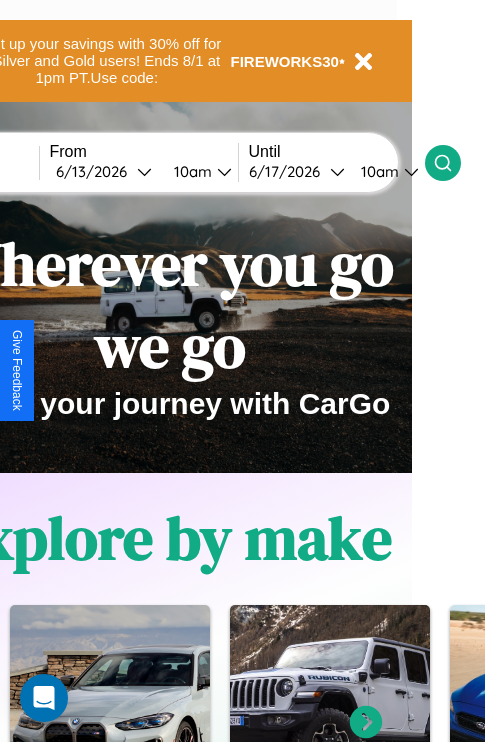 click 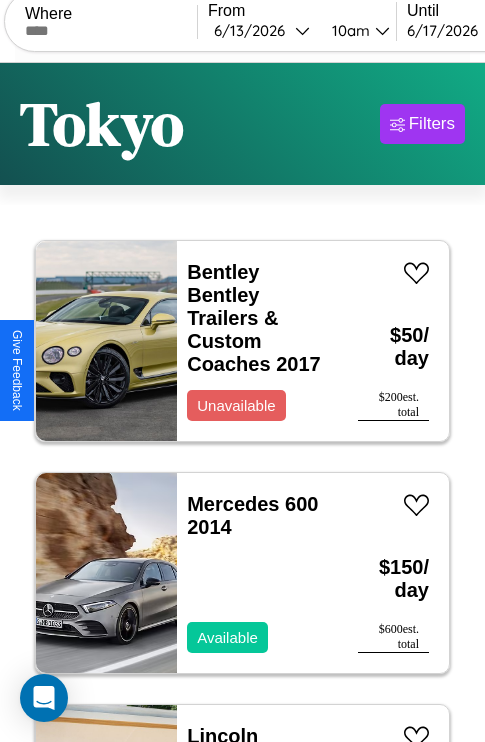 scroll, scrollTop: 95, scrollLeft: 0, axis: vertical 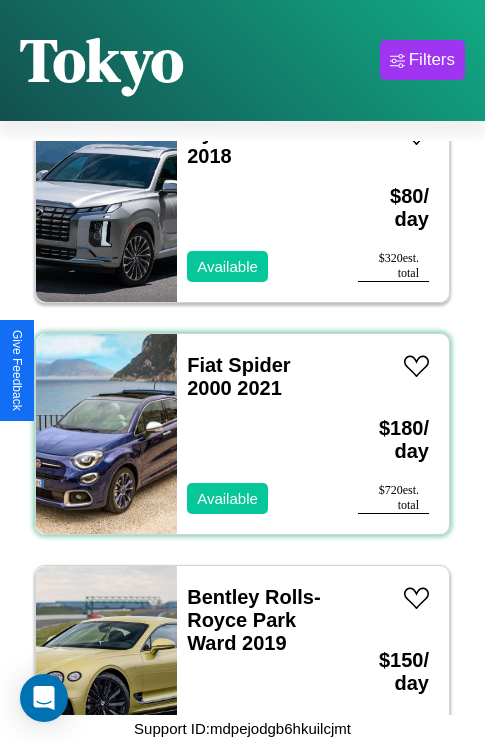 click on "Fiat   Spider 2000   2021 Available" at bounding box center (257, 434) 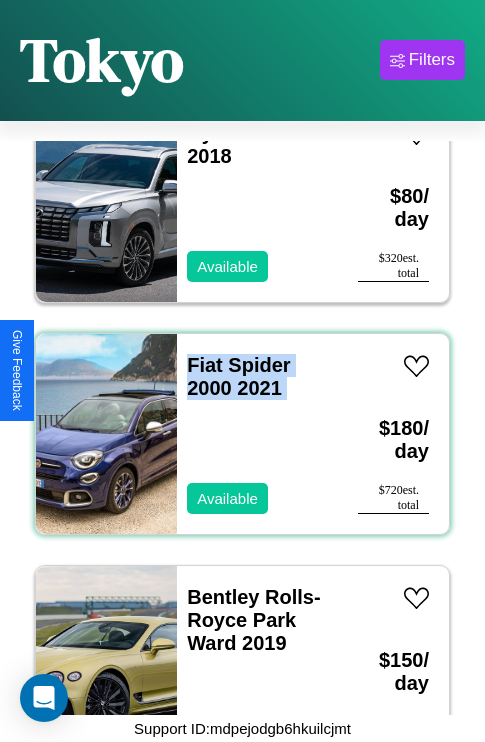 click on "Fiat   Spider 2000   2021 Available" at bounding box center (257, 434) 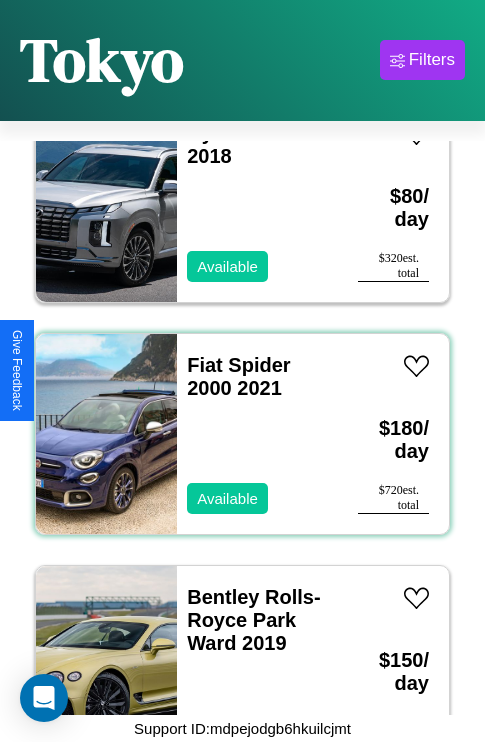 click on "Fiat   Spider 2000   2021 Available" at bounding box center [257, 434] 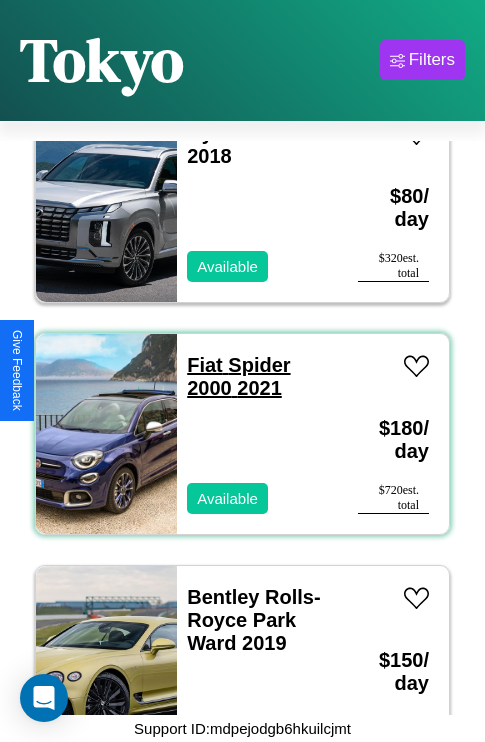 click on "Fiat   Spider 2000   2021" at bounding box center (238, 376) 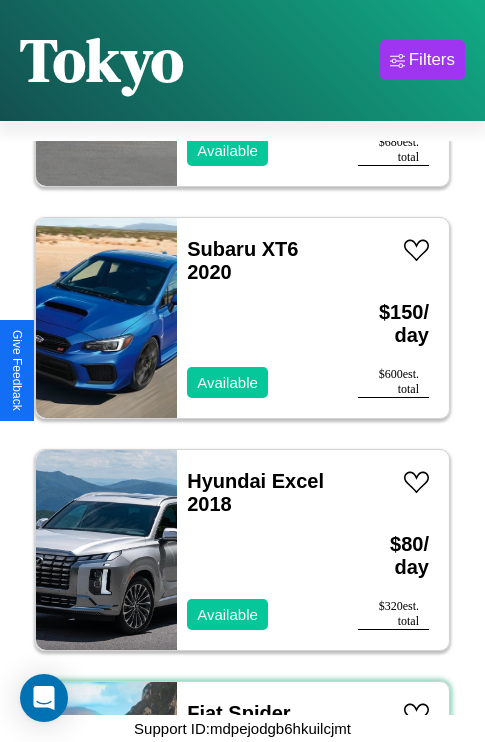 scroll, scrollTop: 2859, scrollLeft: 0, axis: vertical 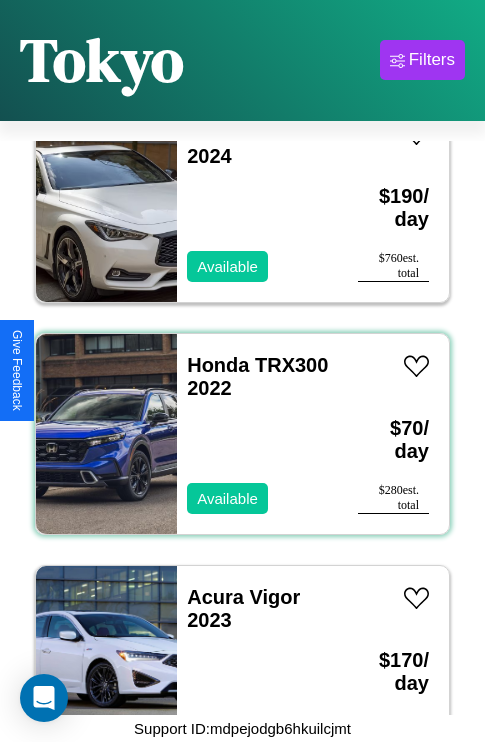 click on "Honda   TRX300   2022 Available" at bounding box center (257, 434) 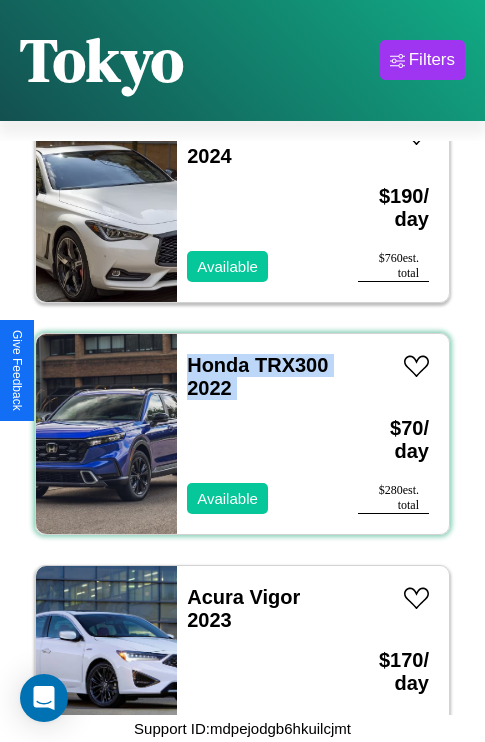 click on "Honda   TRX300   2022 Available" at bounding box center [257, 434] 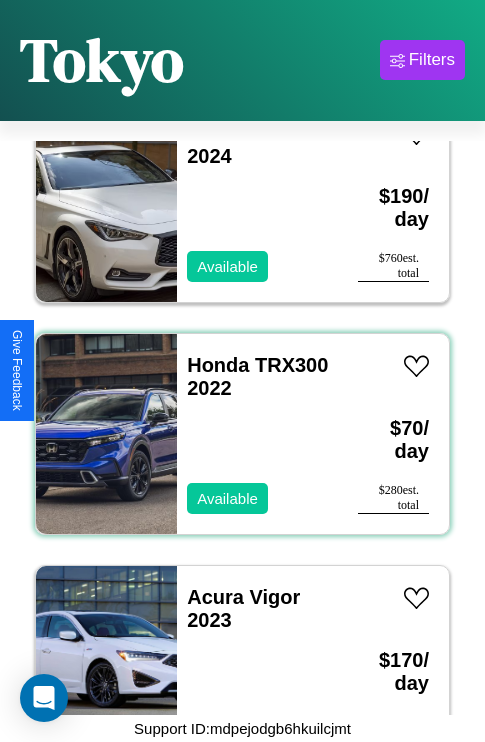 click on "Honda   TRX300   2022 Available" at bounding box center [257, 434] 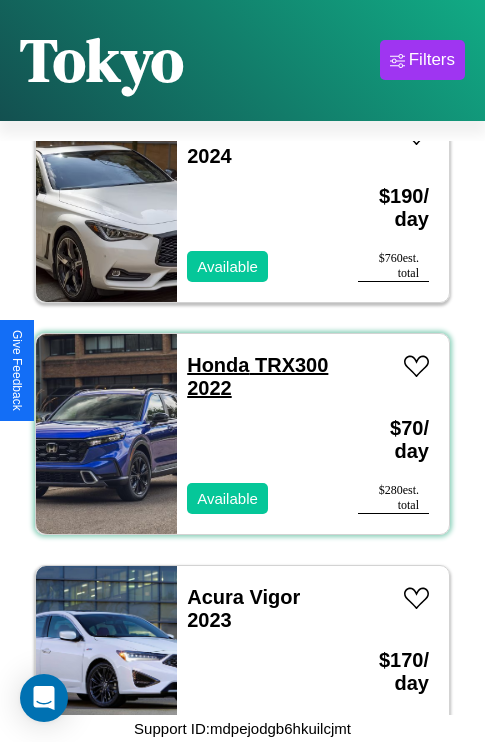 click on "Honda   TRX300   2022" at bounding box center [257, 376] 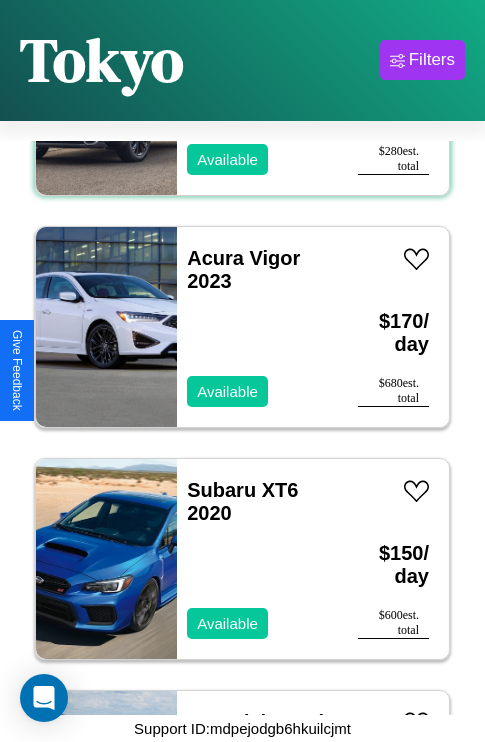 scroll, scrollTop: 3555, scrollLeft: 0, axis: vertical 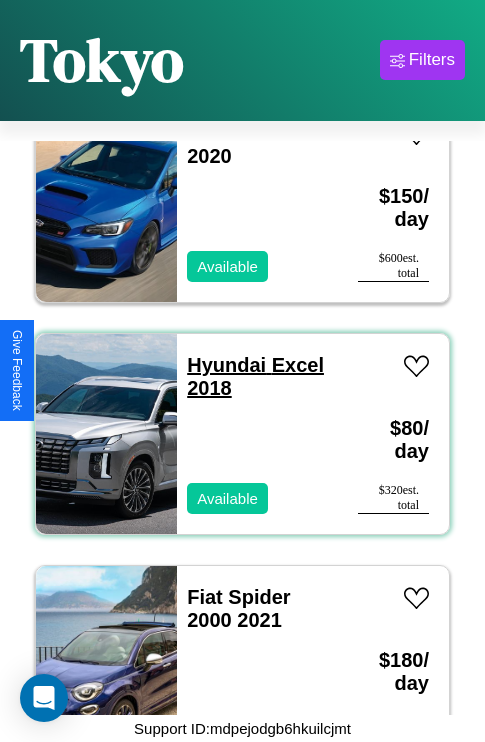 click on "Hyundai   Excel   2018" at bounding box center (255, 376) 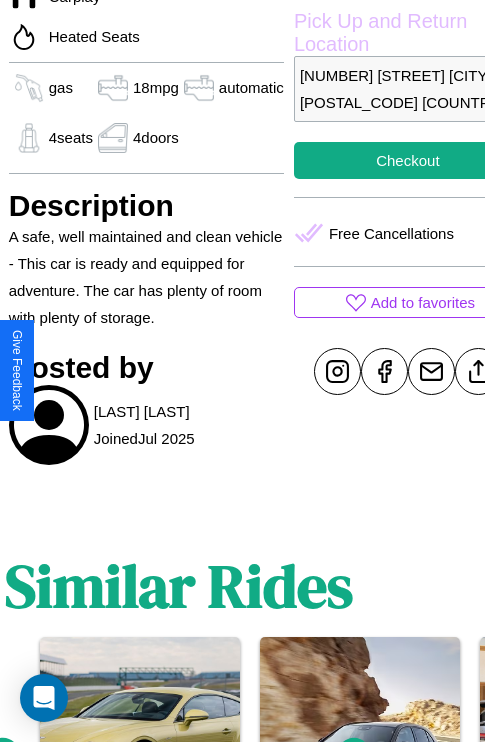 scroll, scrollTop: 710, scrollLeft: 64, axis: both 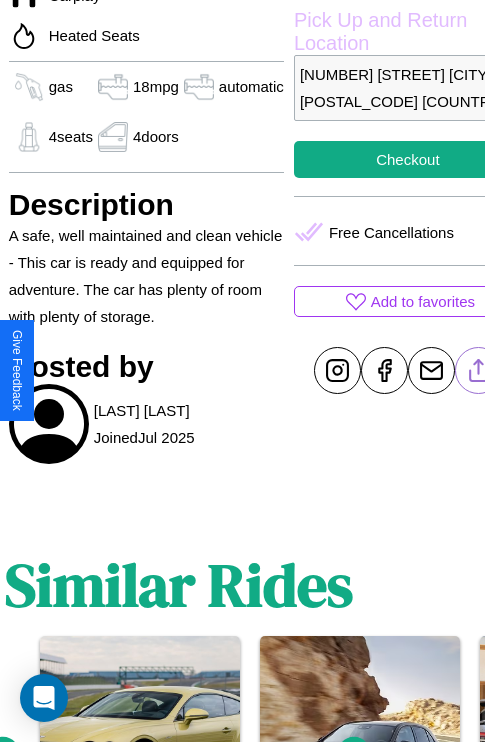 click 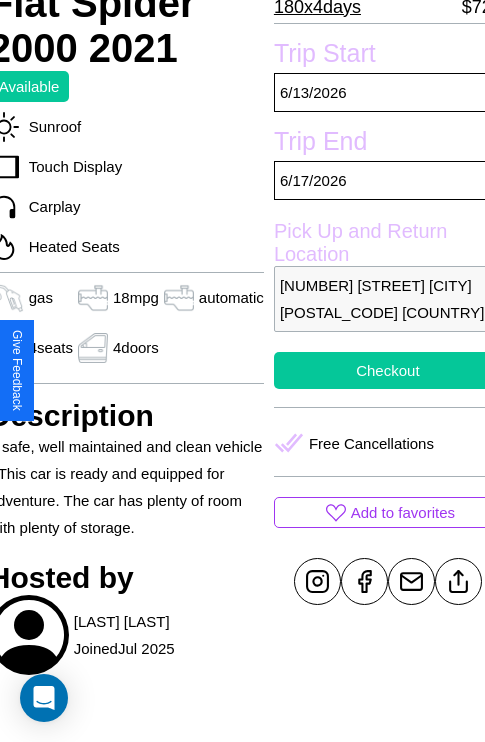 click on "Checkout" at bounding box center [388, 370] 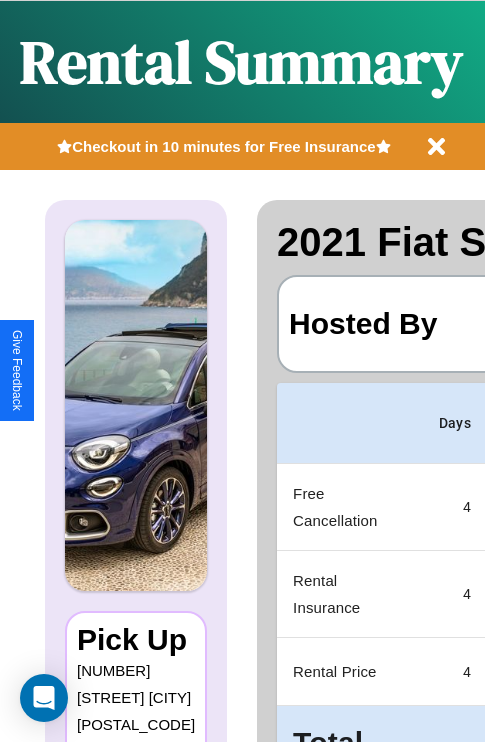 scroll, scrollTop: 0, scrollLeft: 378, axis: horizontal 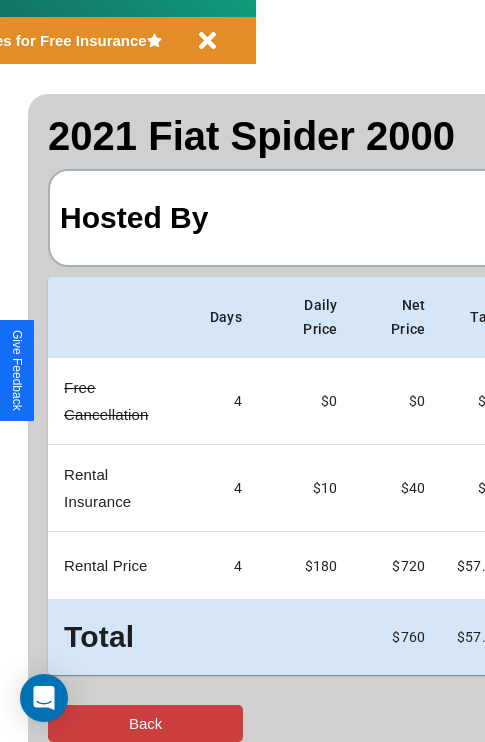 click on "Back" at bounding box center [145, 723] 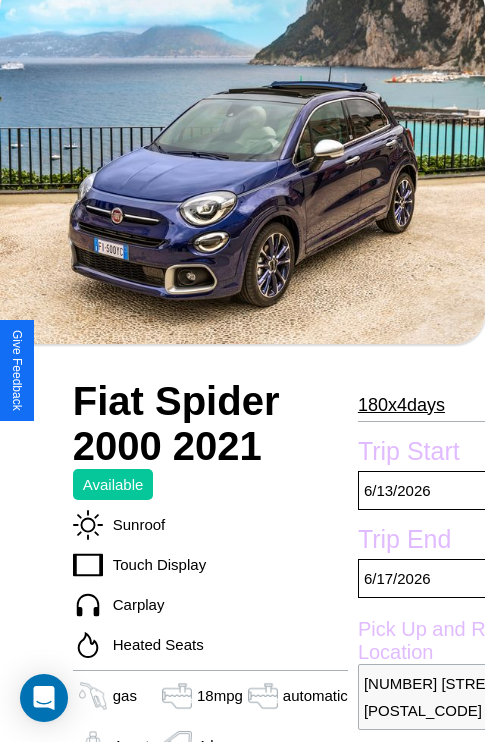 scroll, scrollTop: 908, scrollLeft: 0, axis: vertical 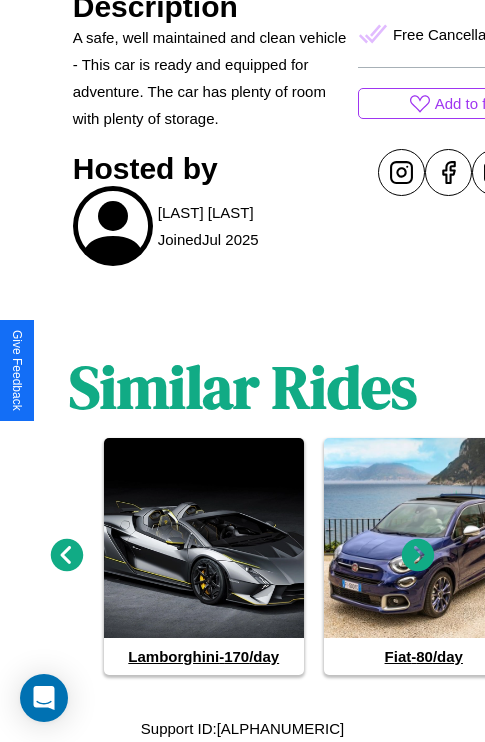 click 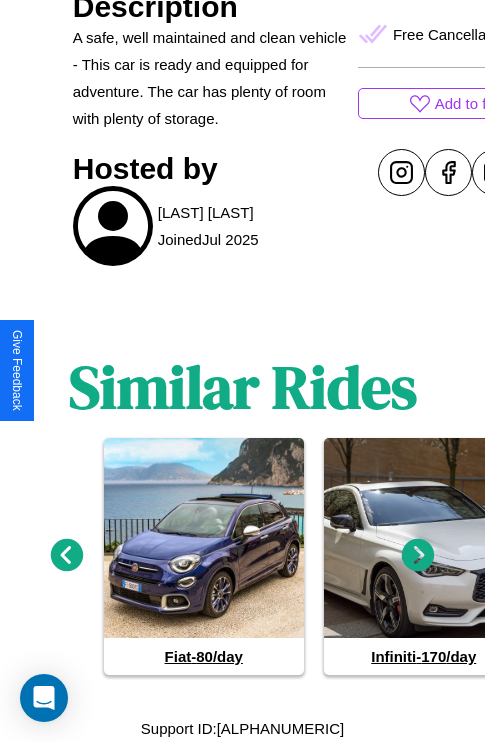click 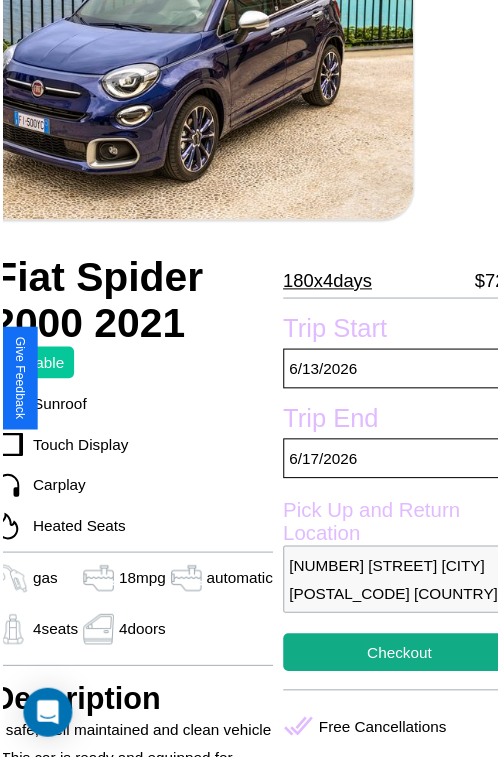 scroll, scrollTop: 221, scrollLeft: 84, axis: both 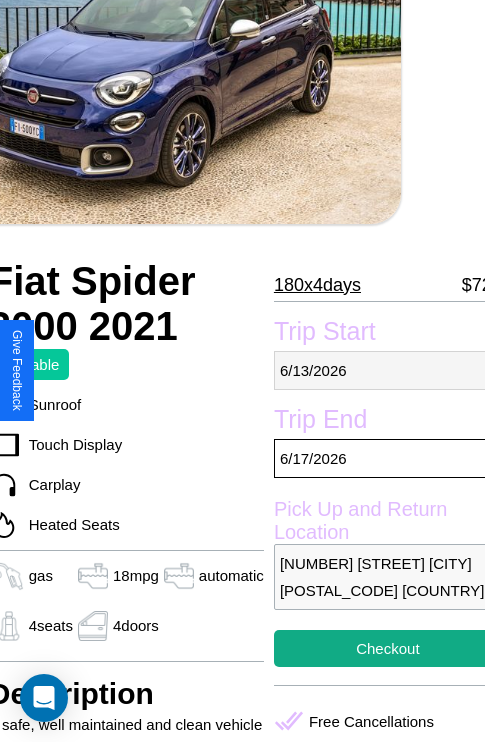 click on "[DATE]" at bounding box center (388, 370) 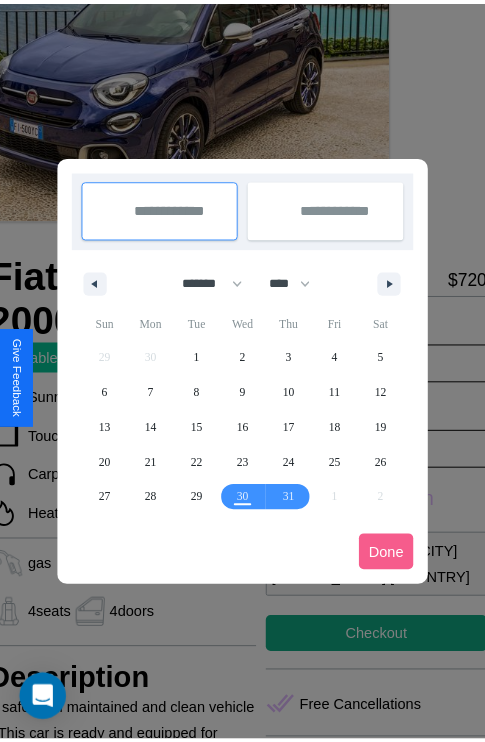scroll, scrollTop: 0, scrollLeft: 84, axis: horizontal 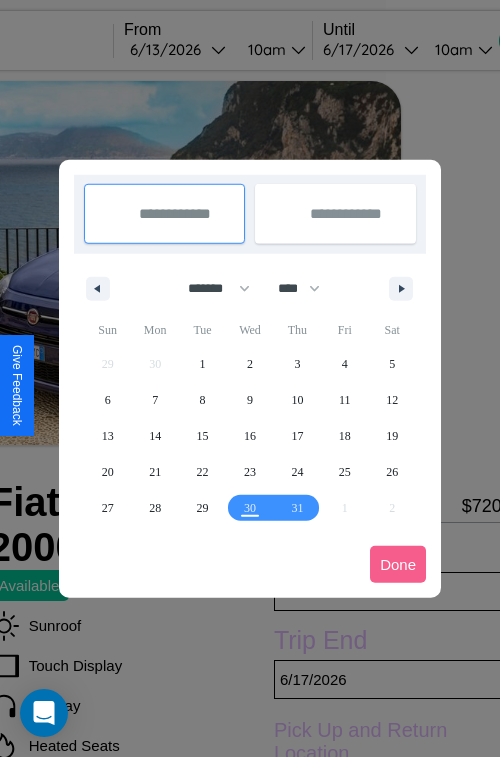 click at bounding box center [250, 378] 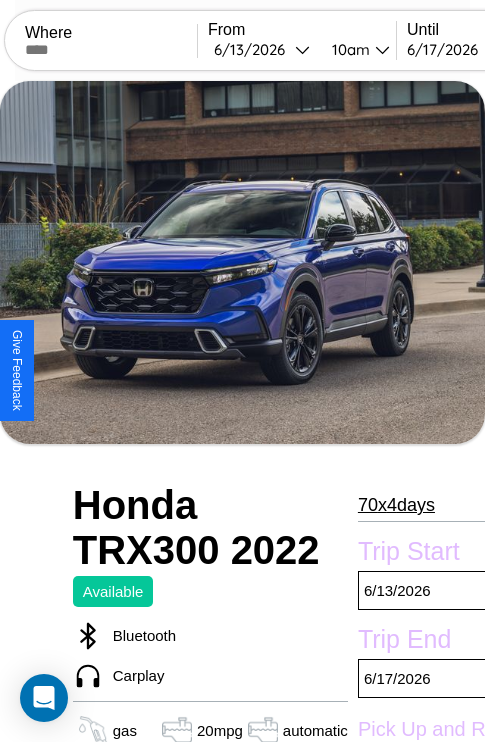 scroll, scrollTop: 134, scrollLeft: 0, axis: vertical 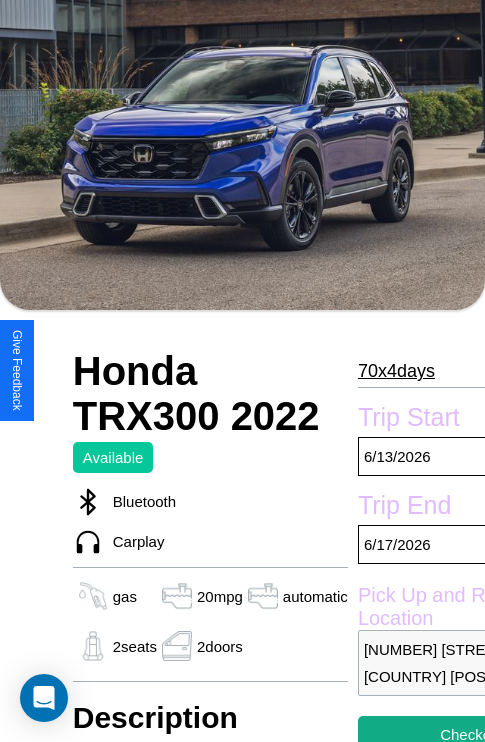 click on "70  x  4  days" at bounding box center [396, 371] 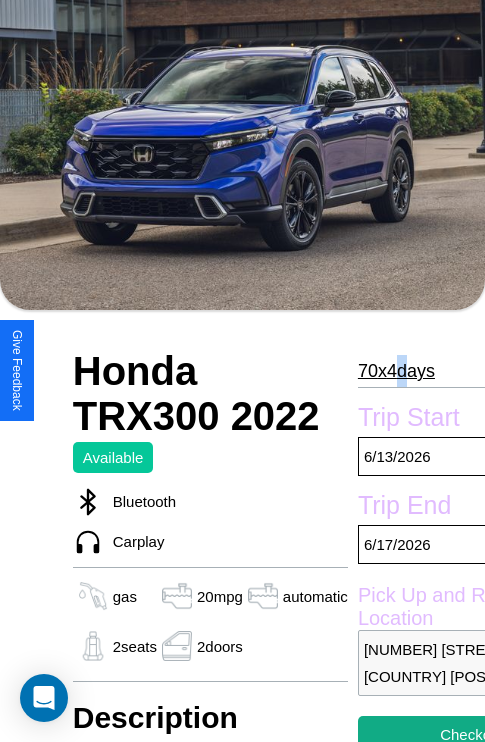 click on "70  x  4  days" at bounding box center [396, 371] 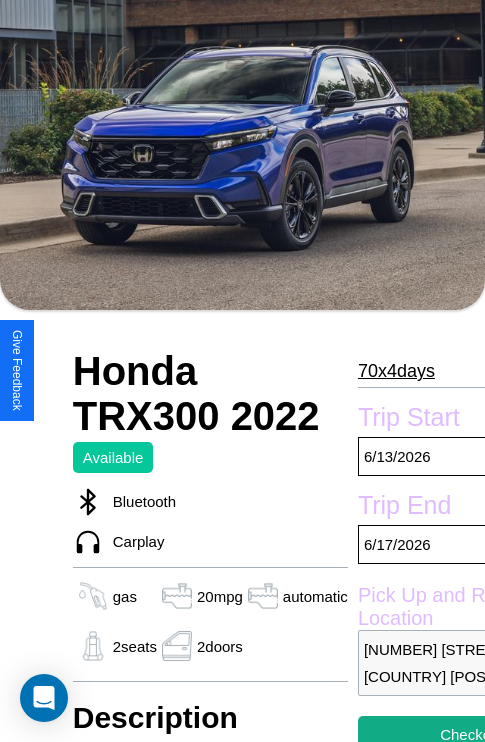 click on "70  x  4  days" at bounding box center [396, 371] 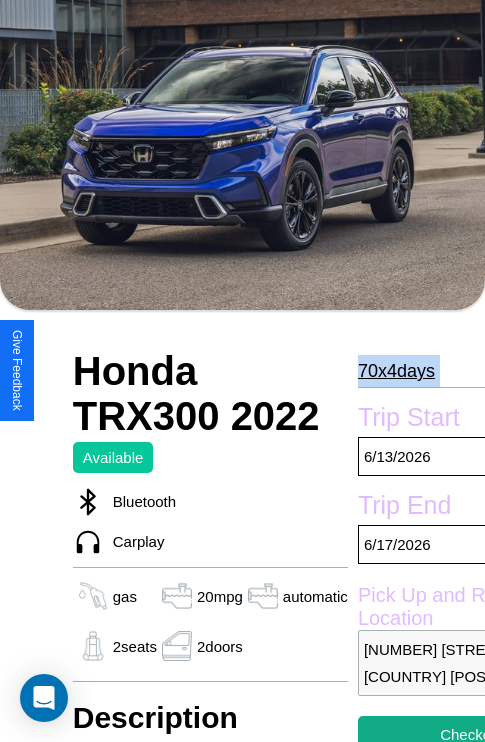 click on "70  x  4  days" at bounding box center [396, 371] 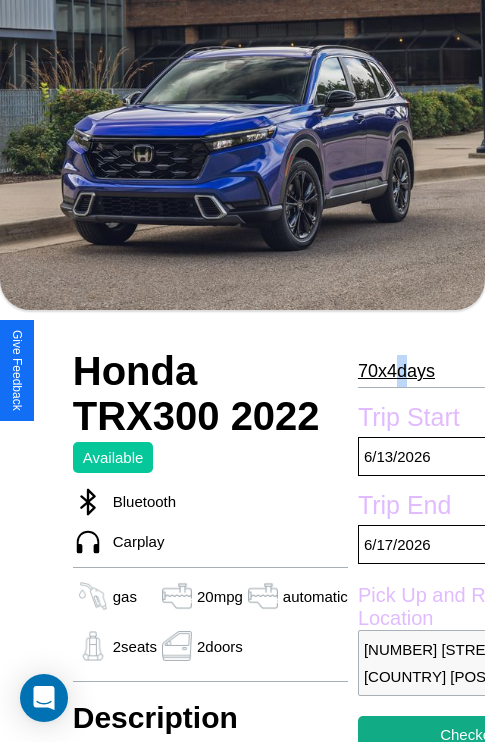click on "70  x  4  days" at bounding box center [396, 371] 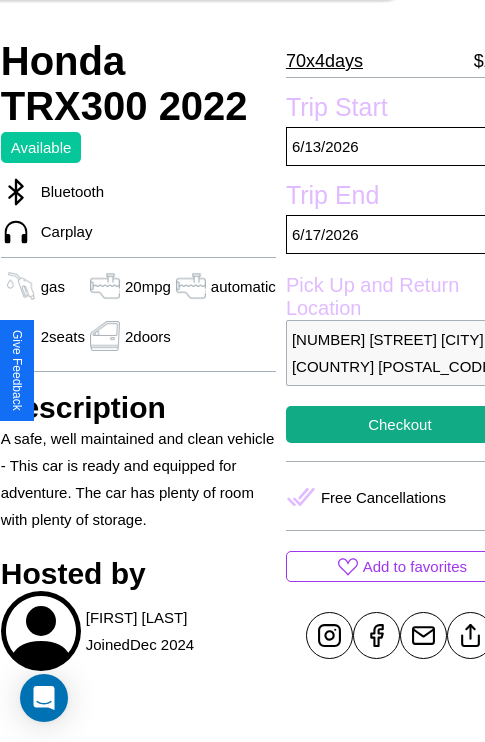 scroll, scrollTop: 498, scrollLeft: 84, axis: both 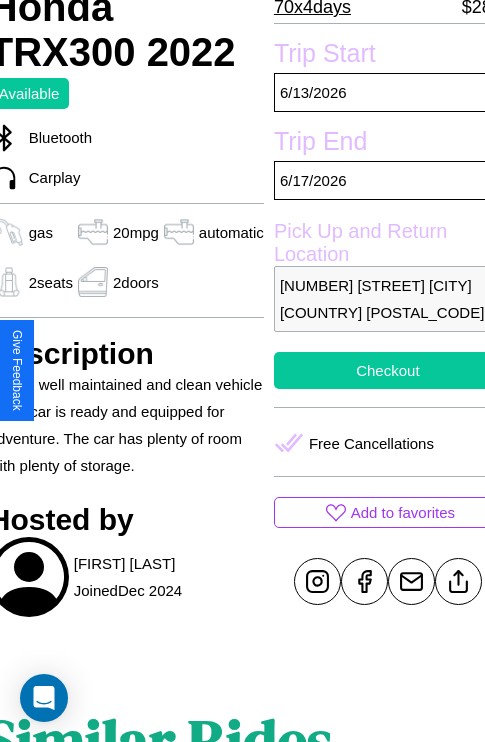 click on "Checkout" at bounding box center (388, 370) 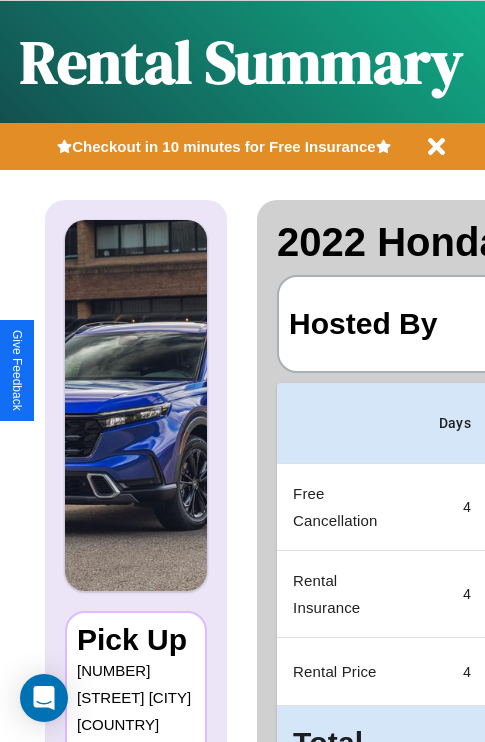 scroll, scrollTop: 0, scrollLeft: 378, axis: horizontal 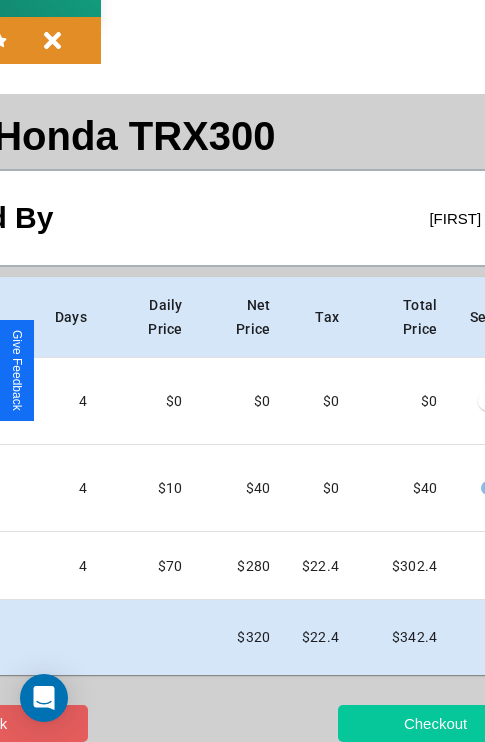 click on "Checkout" at bounding box center (435, 723) 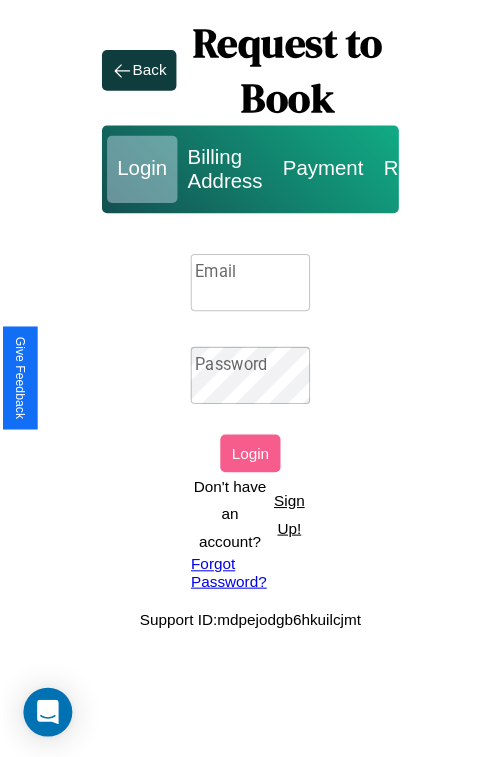 scroll, scrollTop: 0, scrollLeft: 0, axis: both 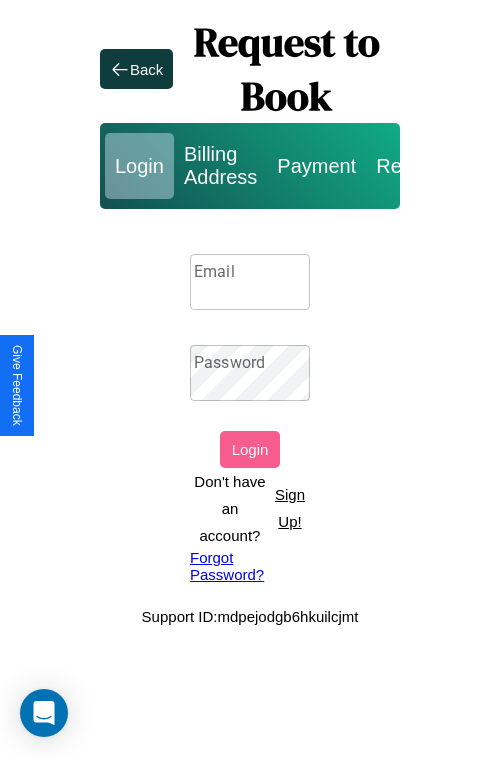click on "Sign Up!" at bounding box center [290, 508] 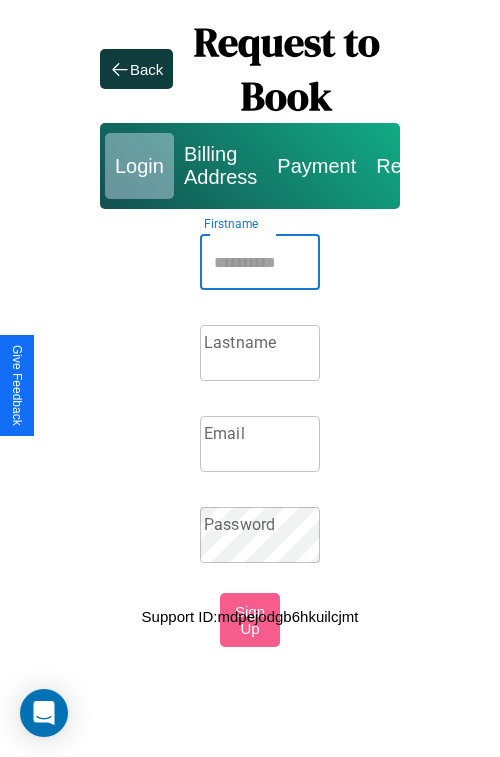 click on "Firstname" at bounding box center [260, 262] 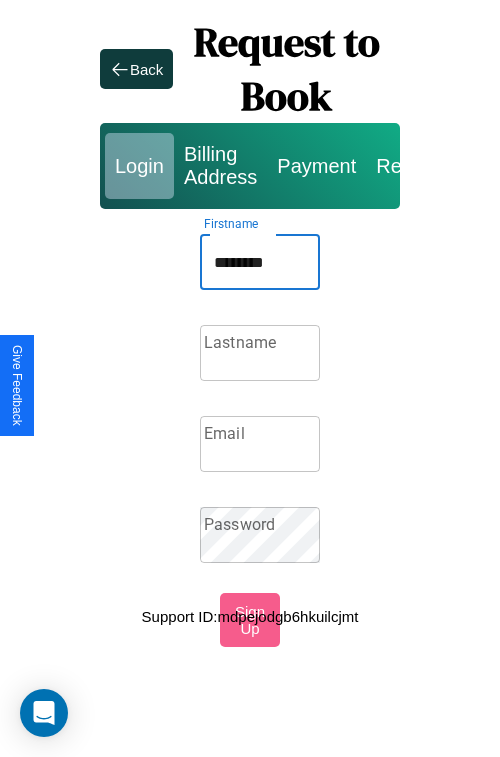 type on "********" 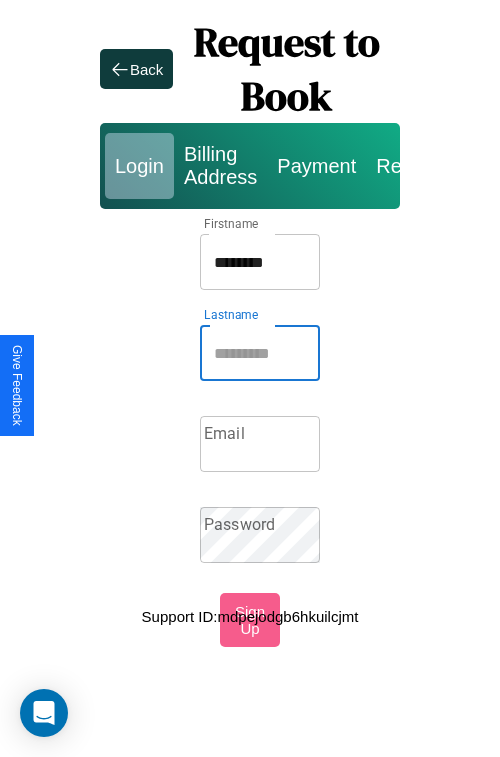 click on "Lastname" at bounding box center (260, 353) 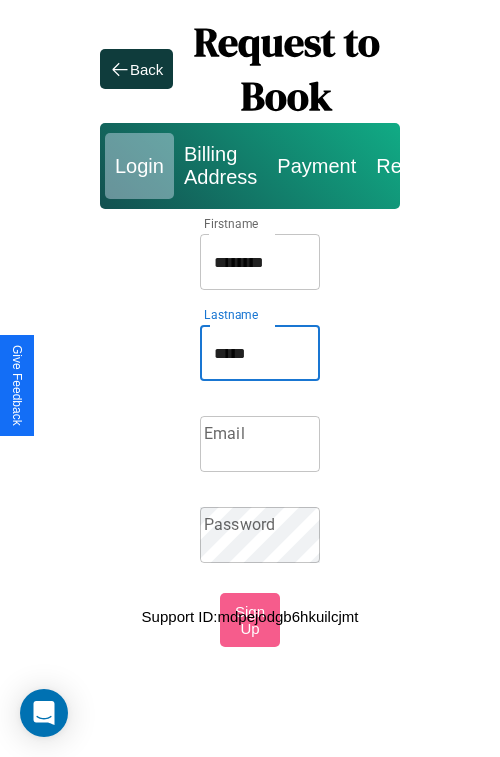 type on "*****" 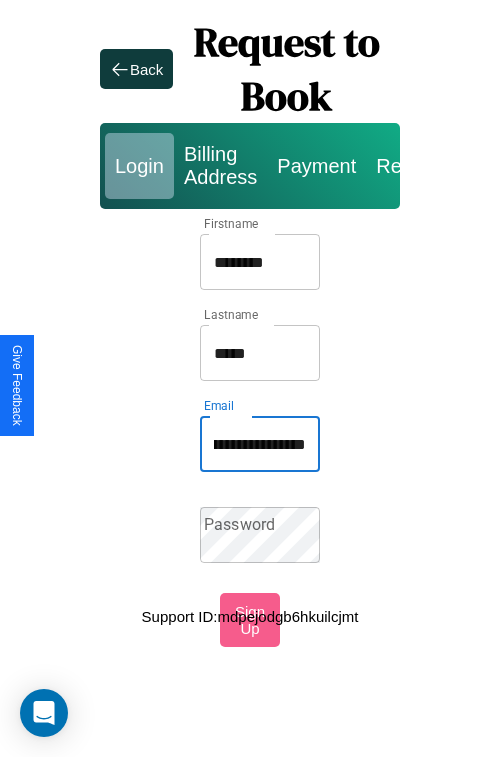 scroll, scrollTop: 0, scrollLeft: 103, axis: horizontal 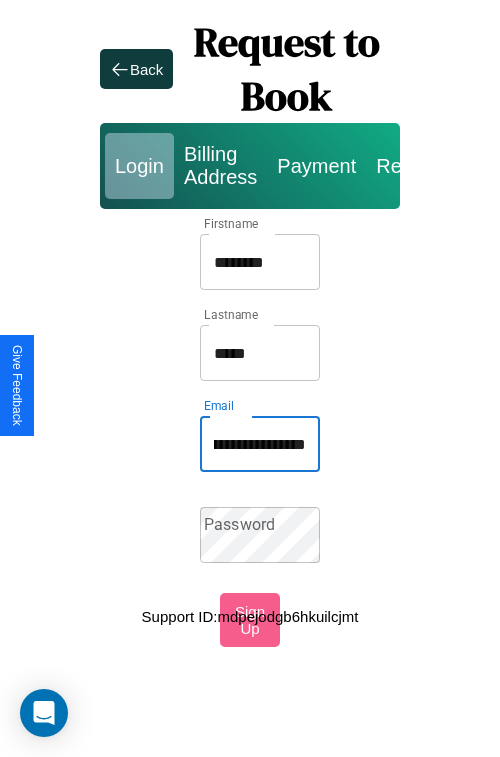 type on "**********" 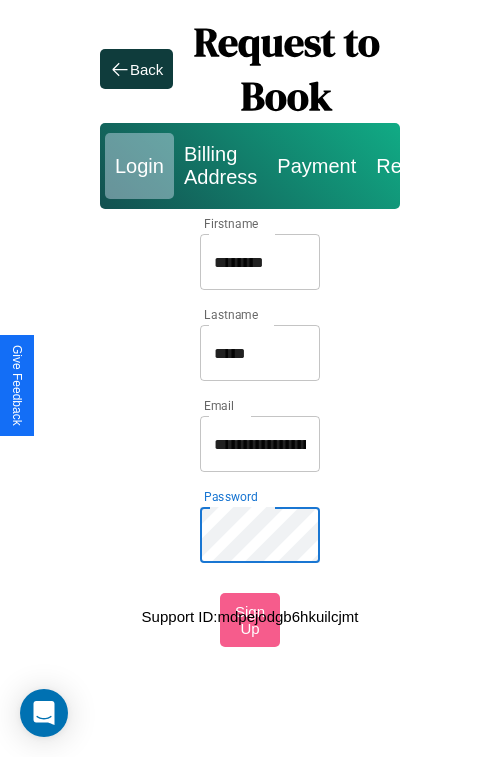 click on "********" at bounding box center [260, 262] 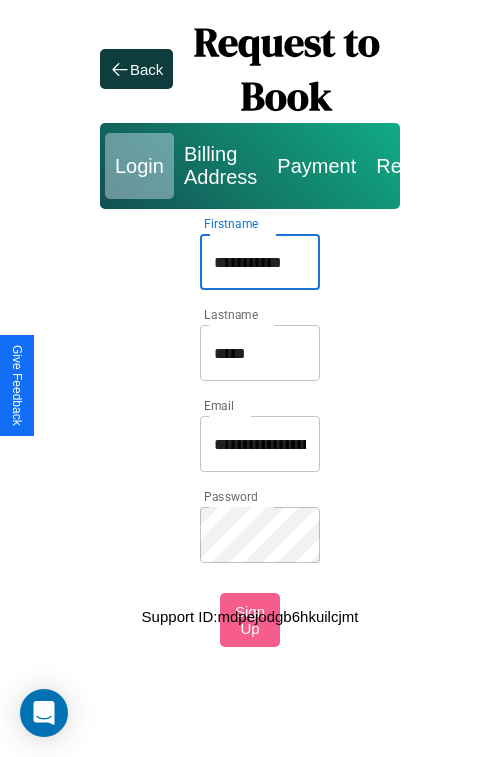 type on "**********" 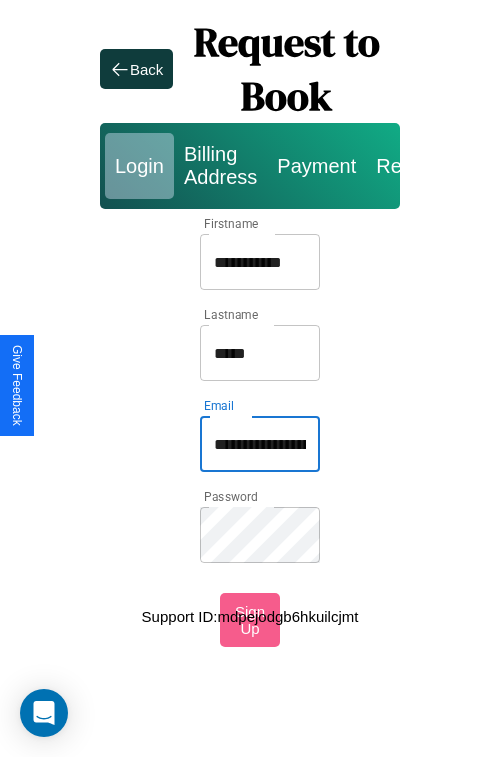 type on "**********" 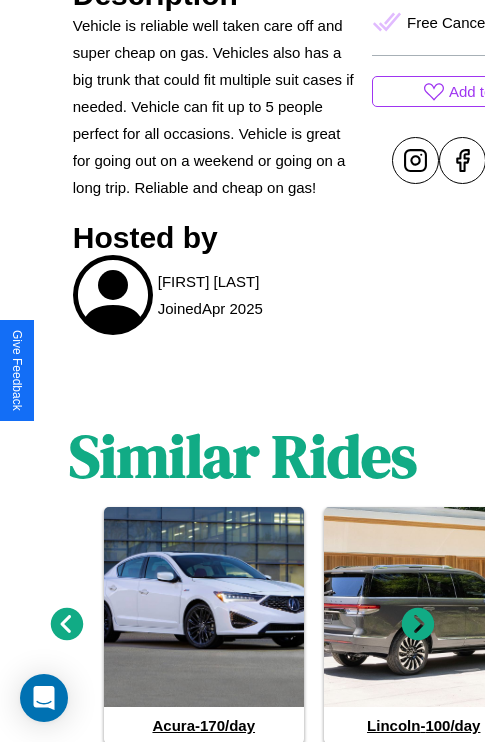 scroll, scrollTop: 951, scrollLeft: 0, axis: vertical 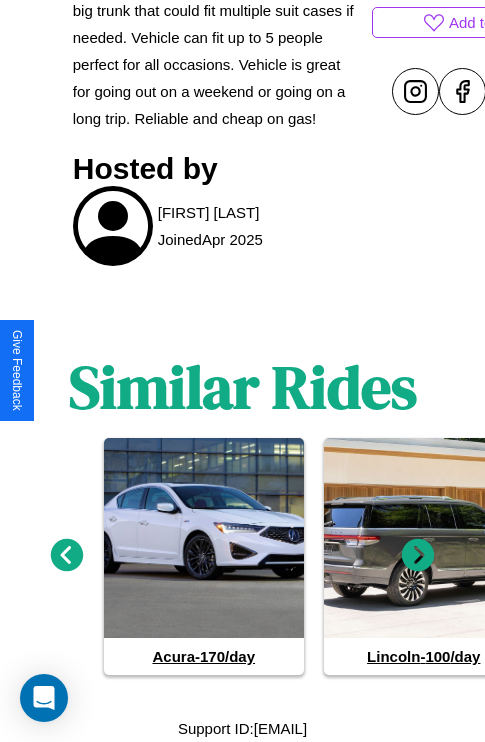 click 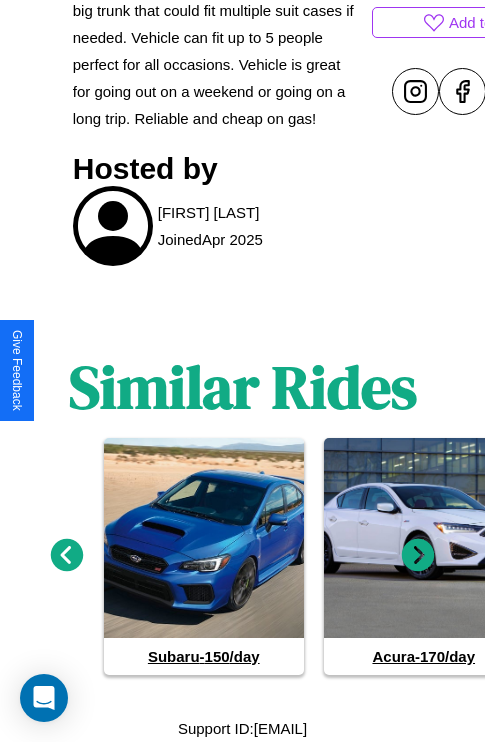 click 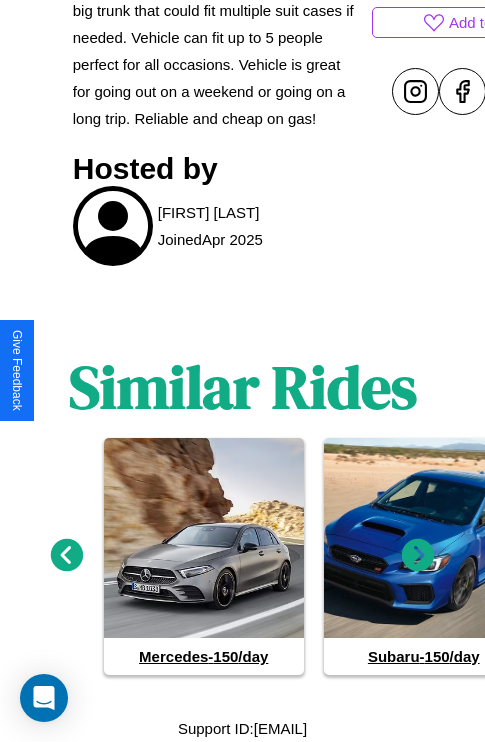 click 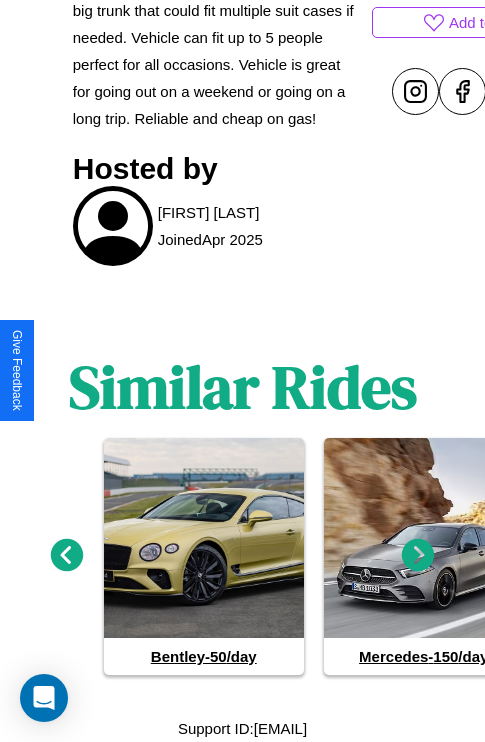 click 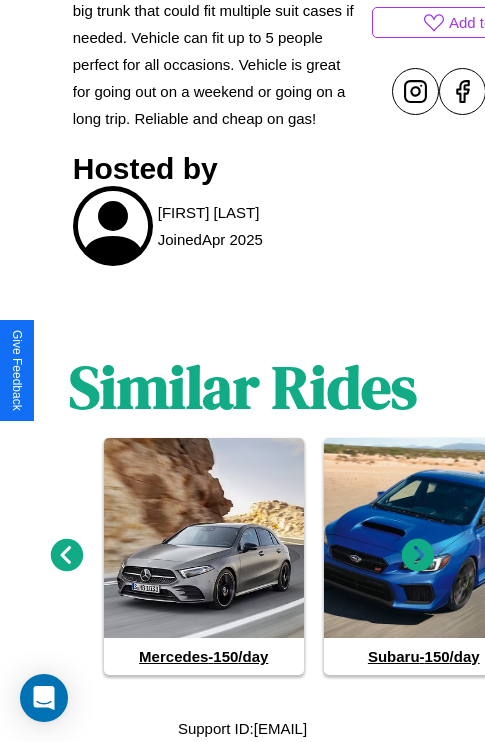 click 